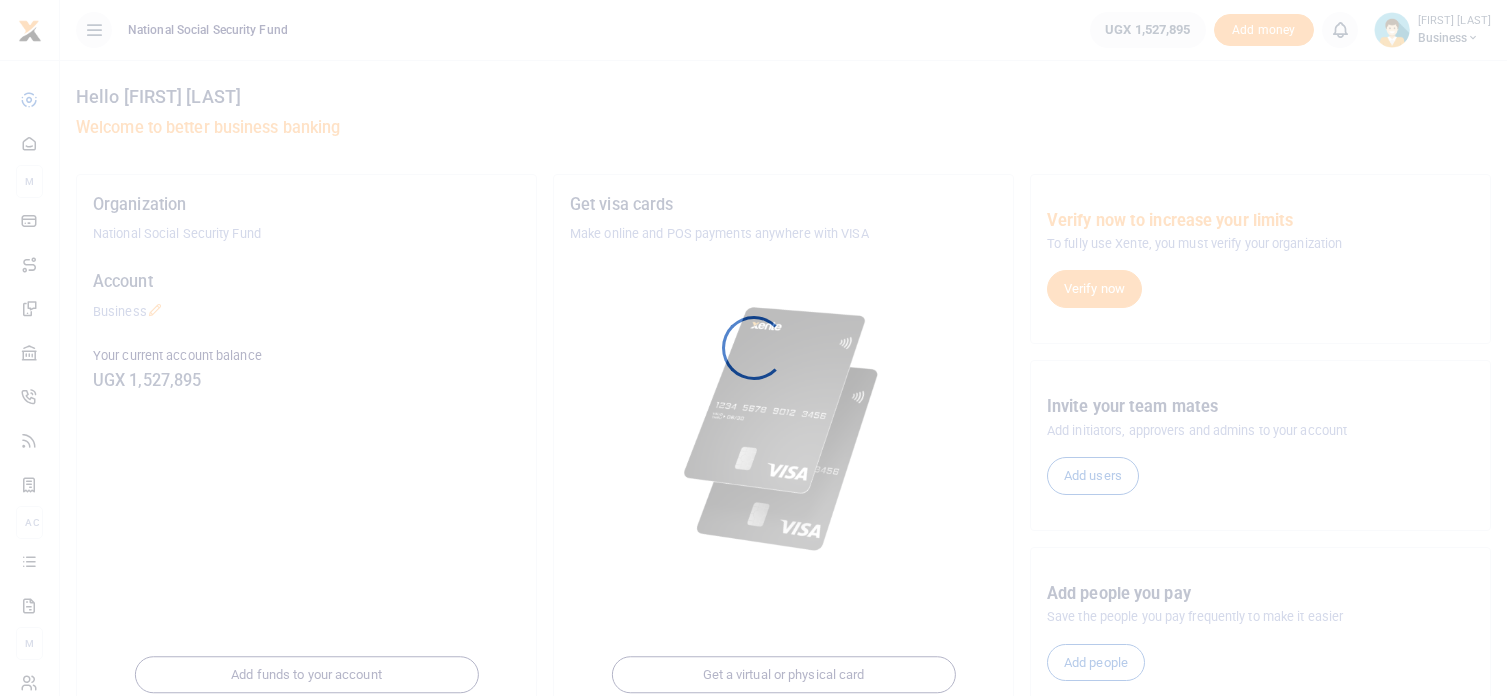 scroll, scrollTop: 0, scrollLeft: 0, axis: both 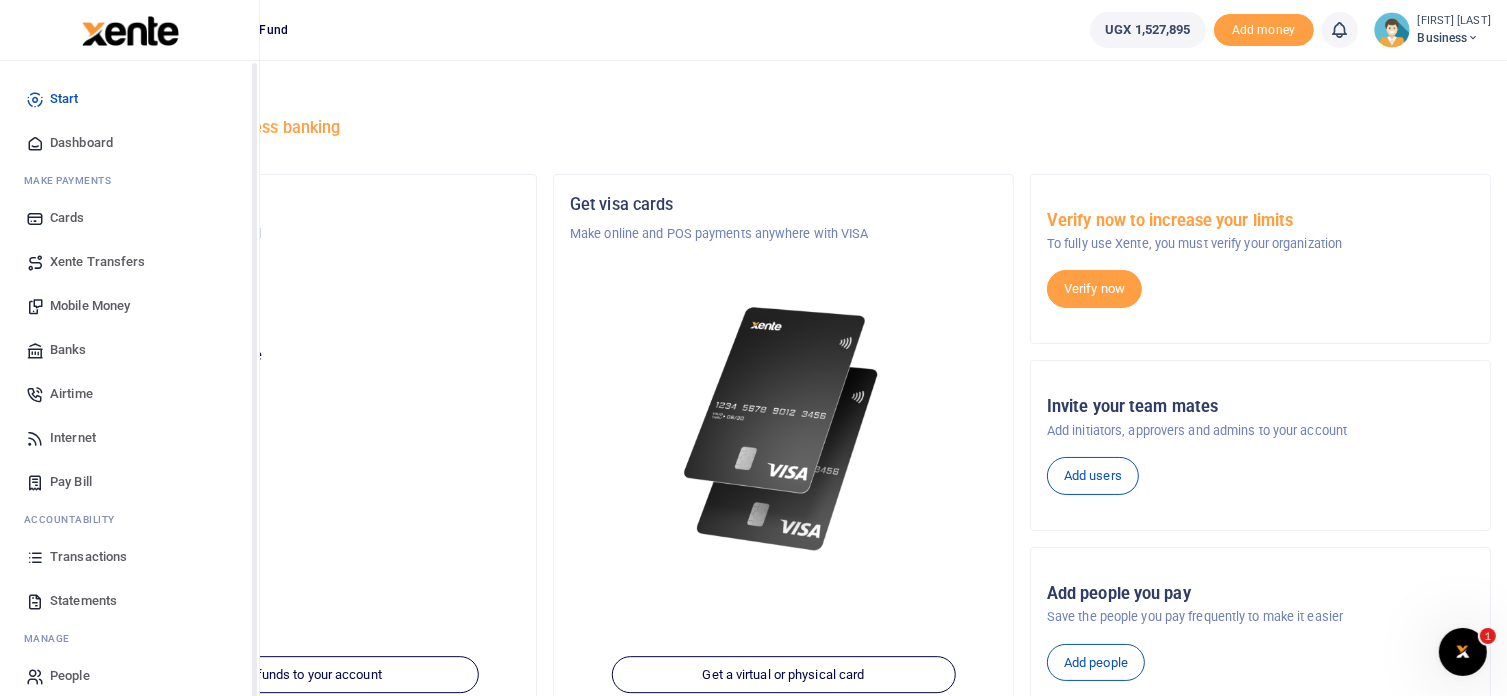 click on "Dashboard" at bounding box center (81, 143) 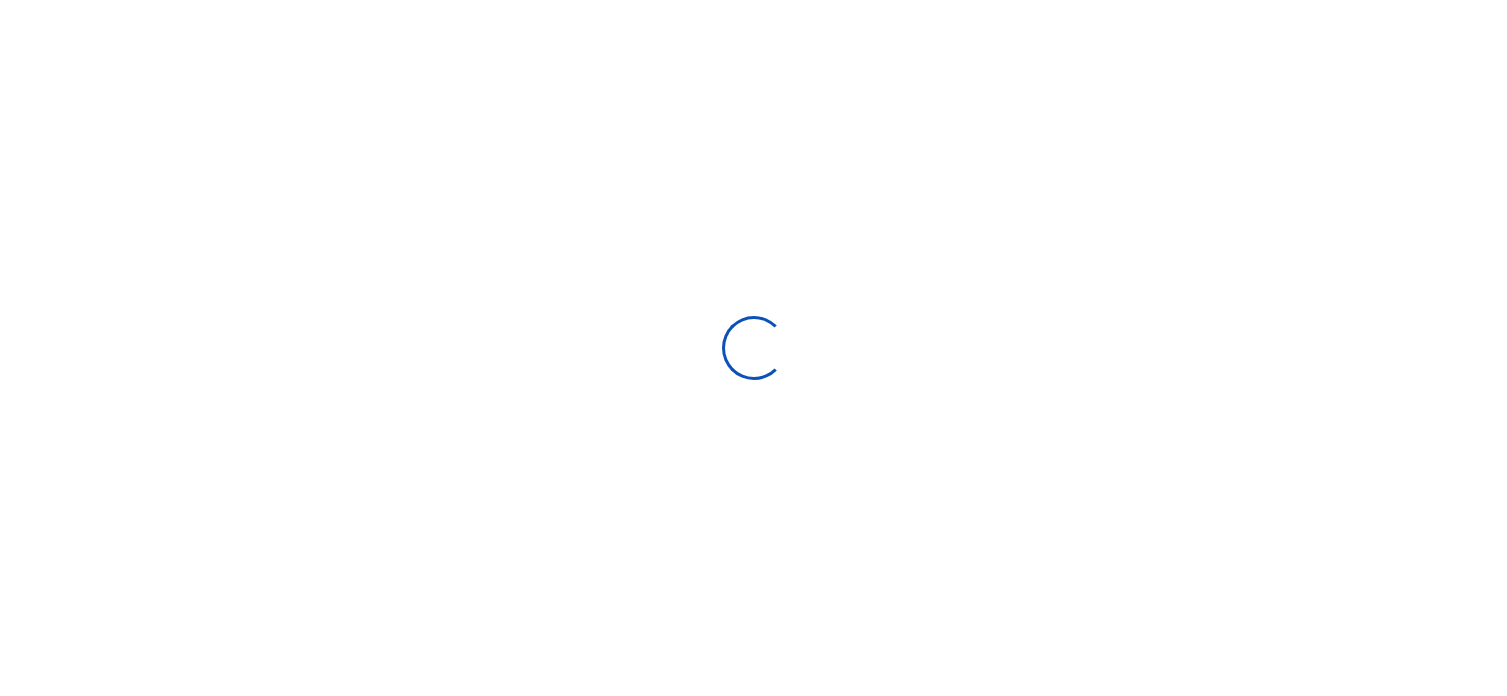 scroll, scrollTop: 0, scrollLeft: 0, axis: both 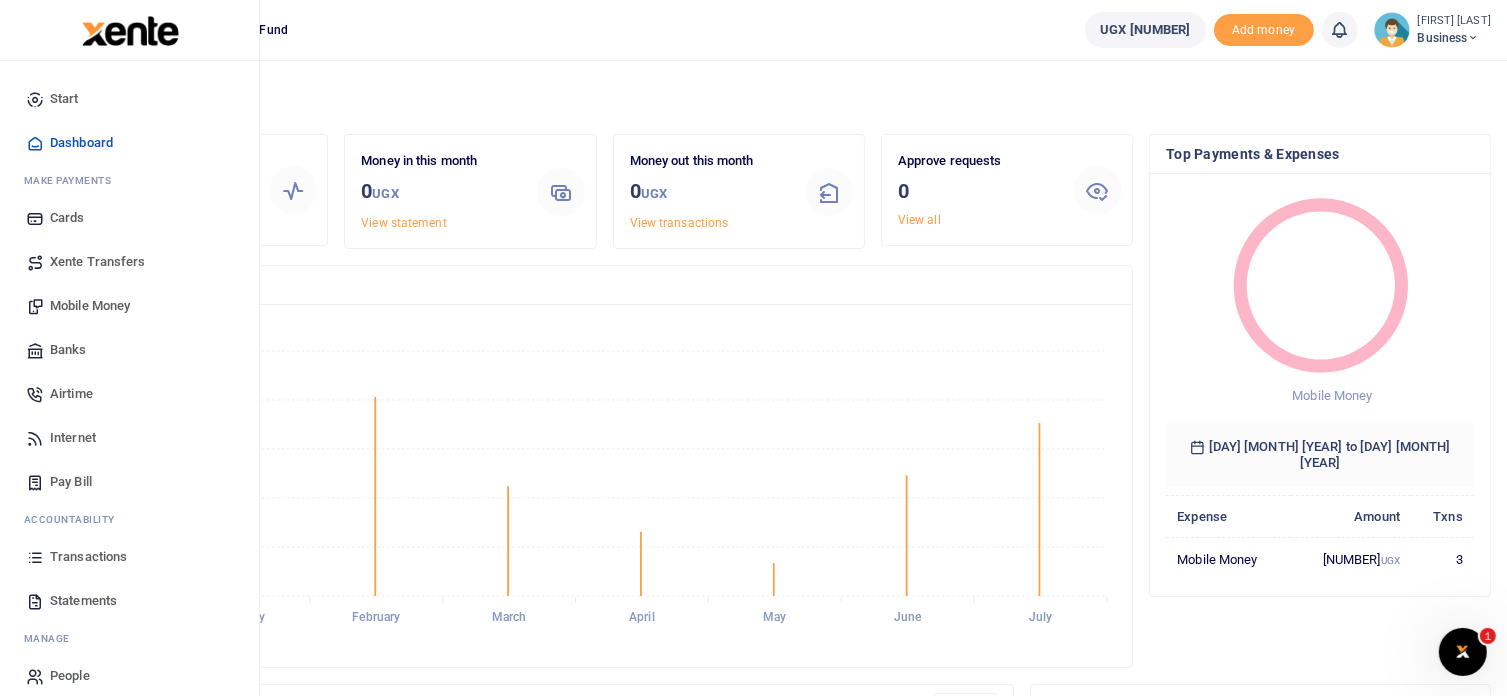 click on "Mobile Money" at bounding box center (90, 306) 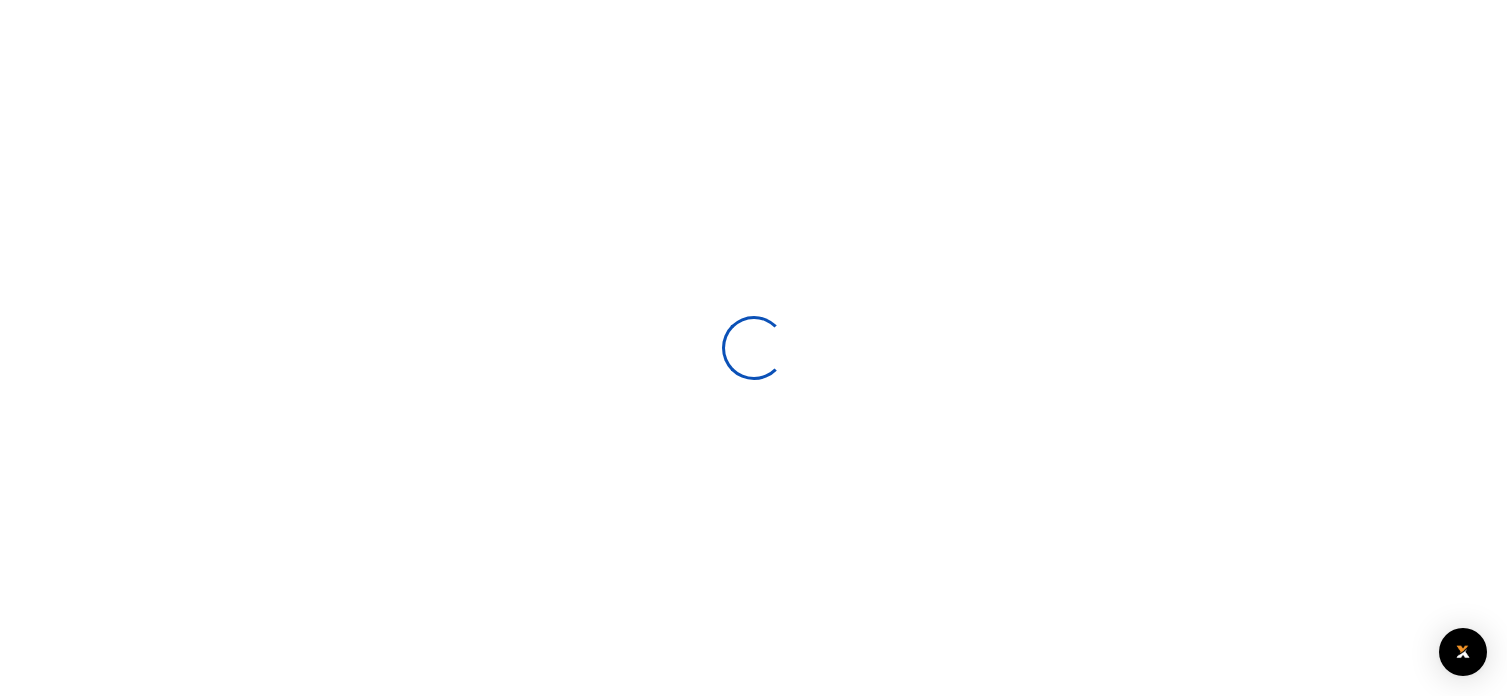 scroll, scrollTop: 0, scrollLeft: 0, axis: both 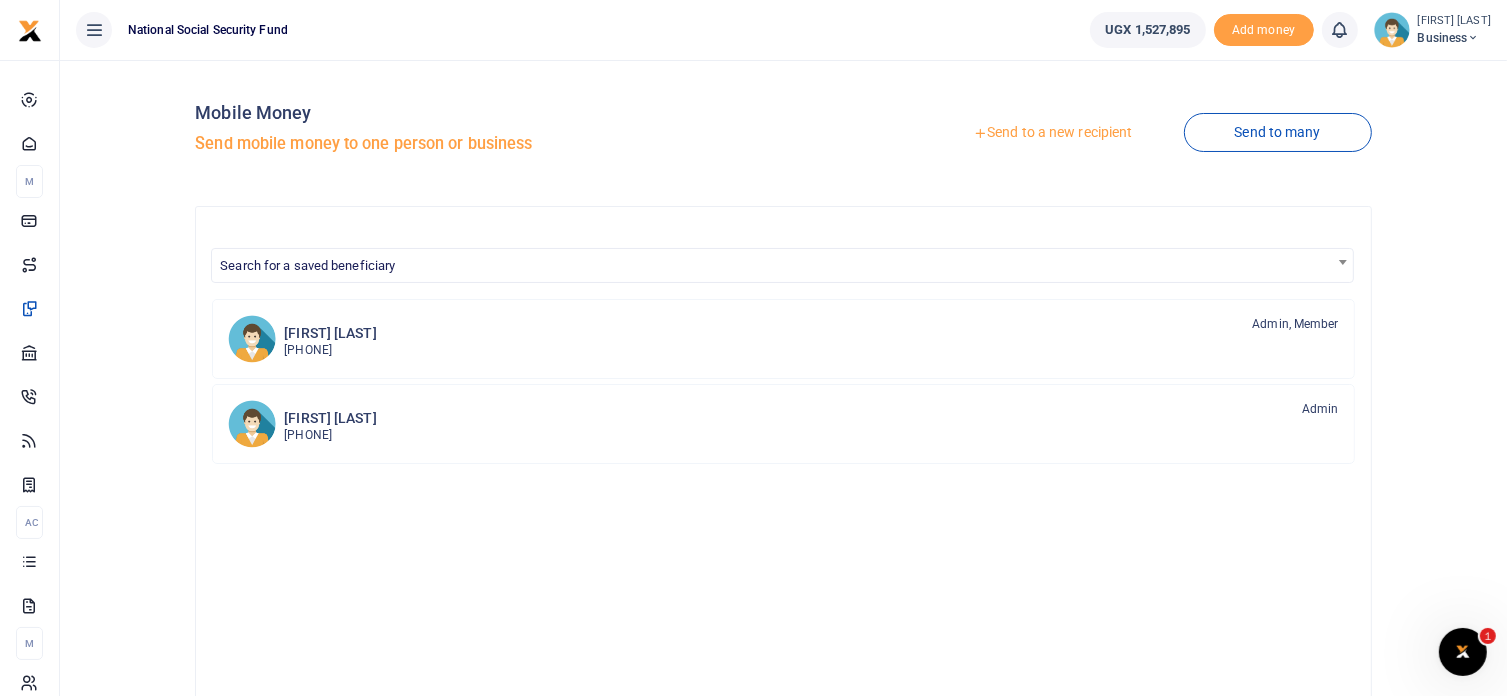 click on "Send to a new recipient" at bounding box center (1052, 133) 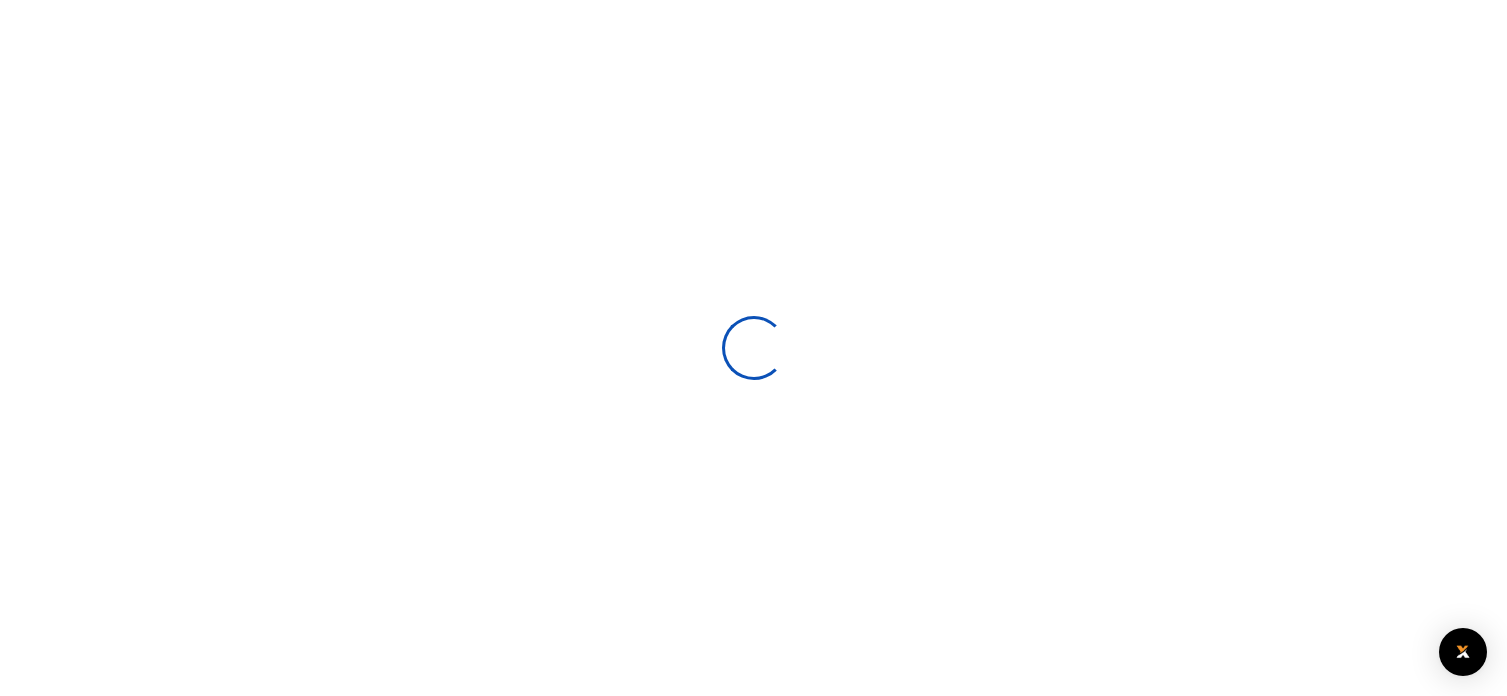scroll, scrollTop: 0, scrollLeft: 0, axis: both 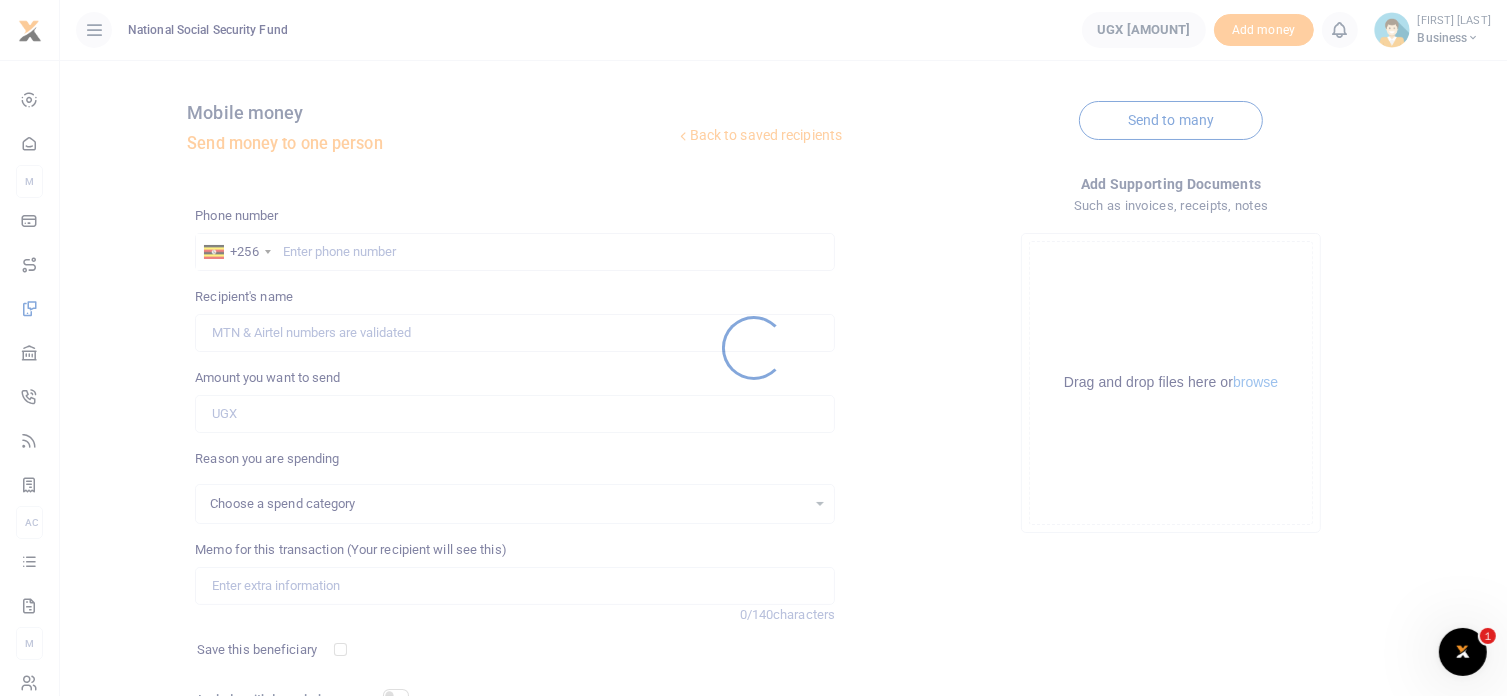 select 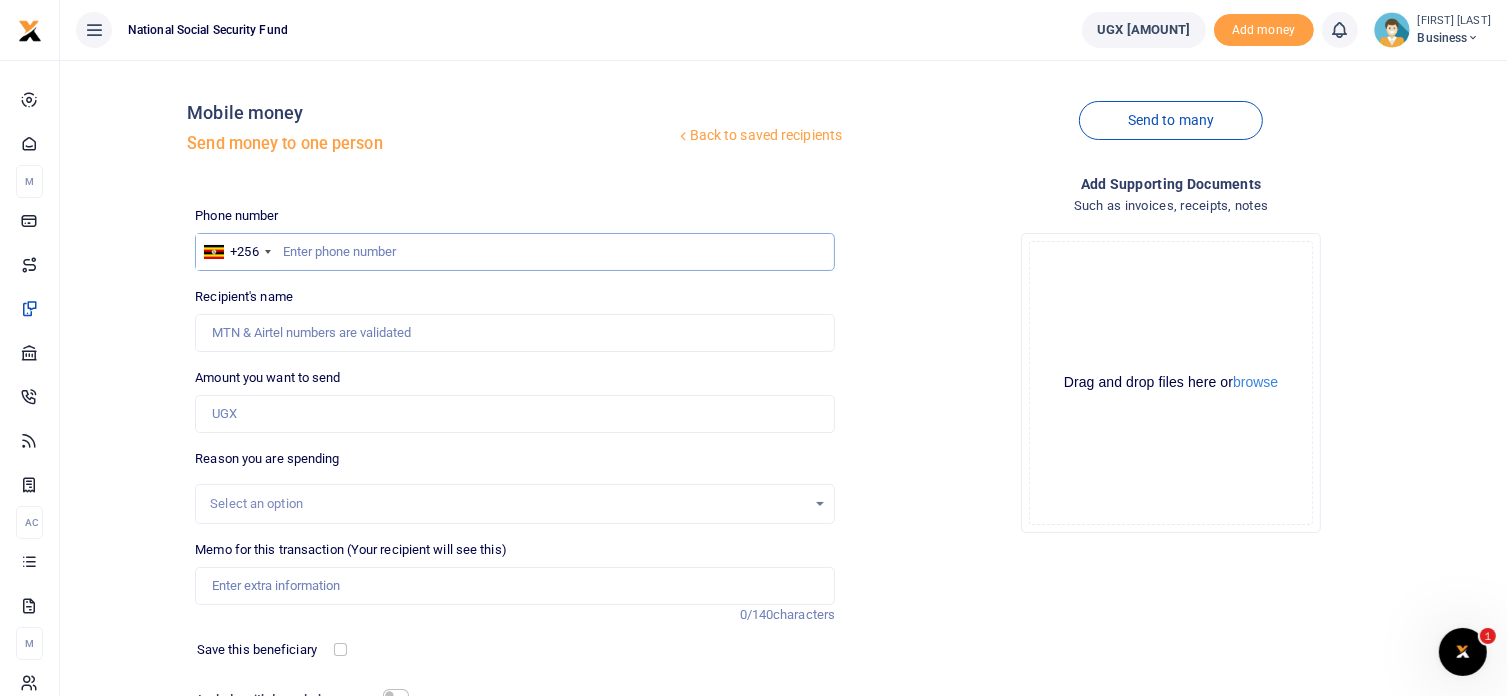 click at bounding box center [515, 252] 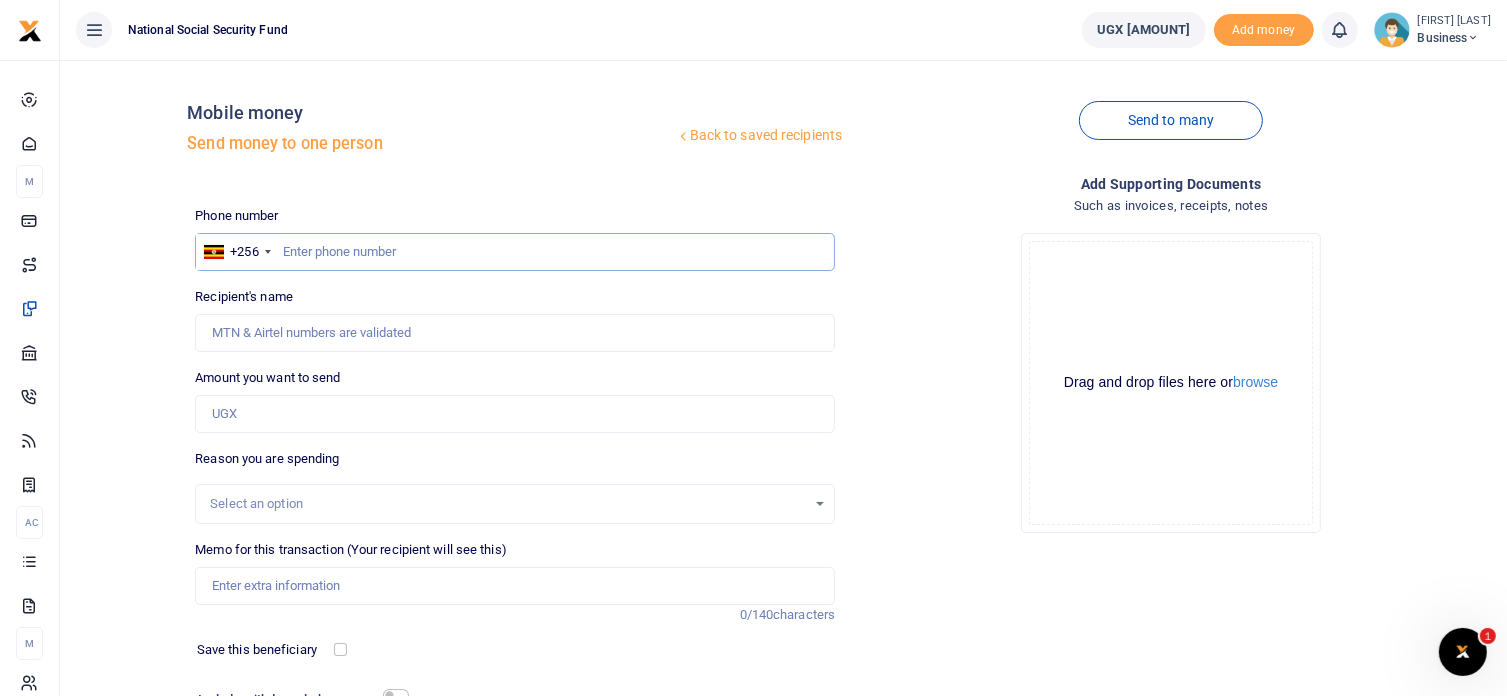paste on "0752815824" 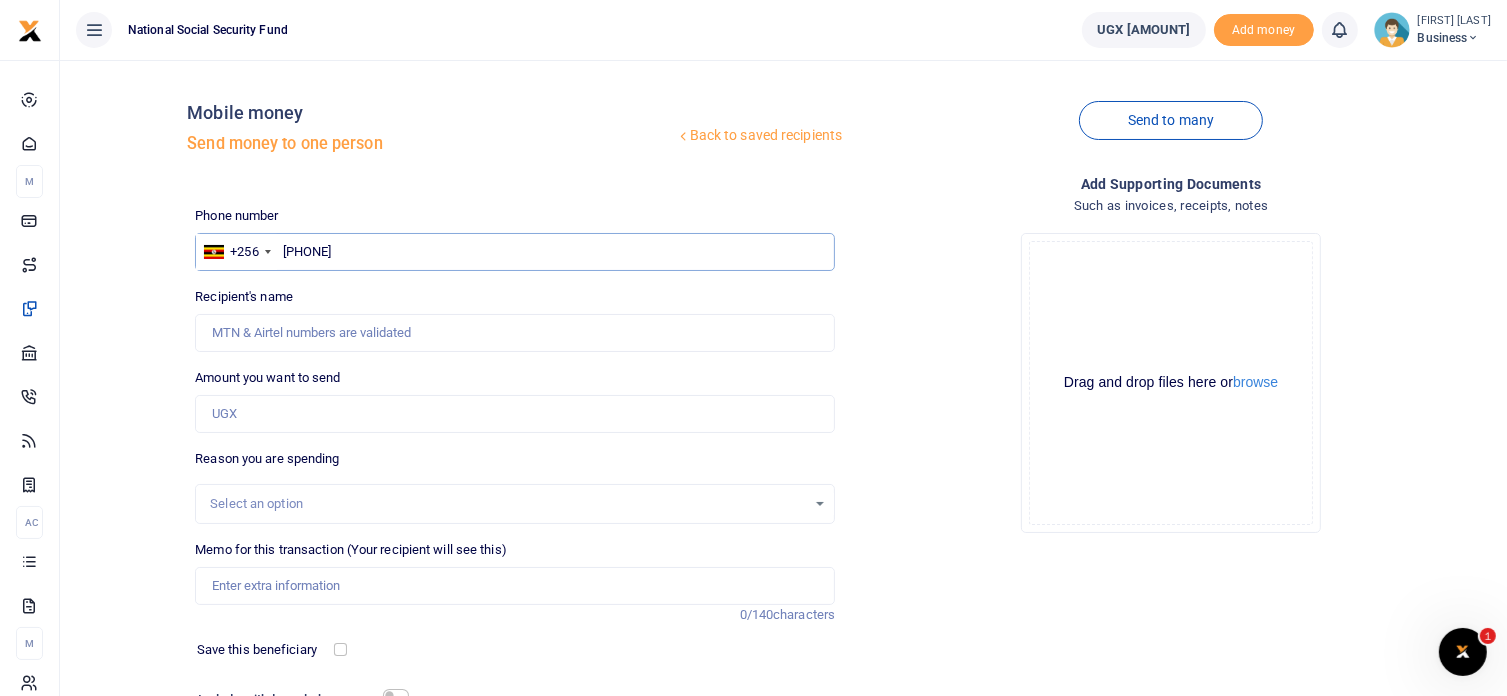 click on "0752815824" at bounding box center (515, 252) 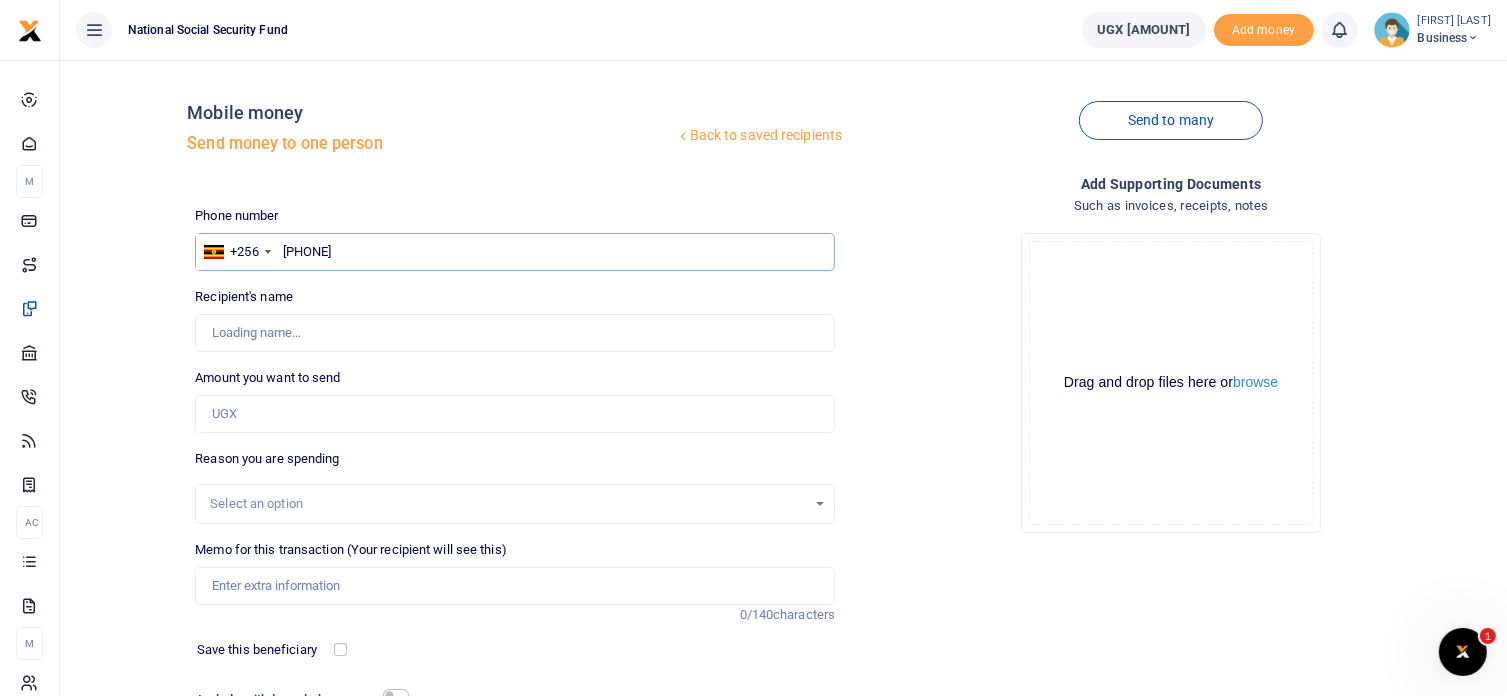 type on "Abbey Katende" 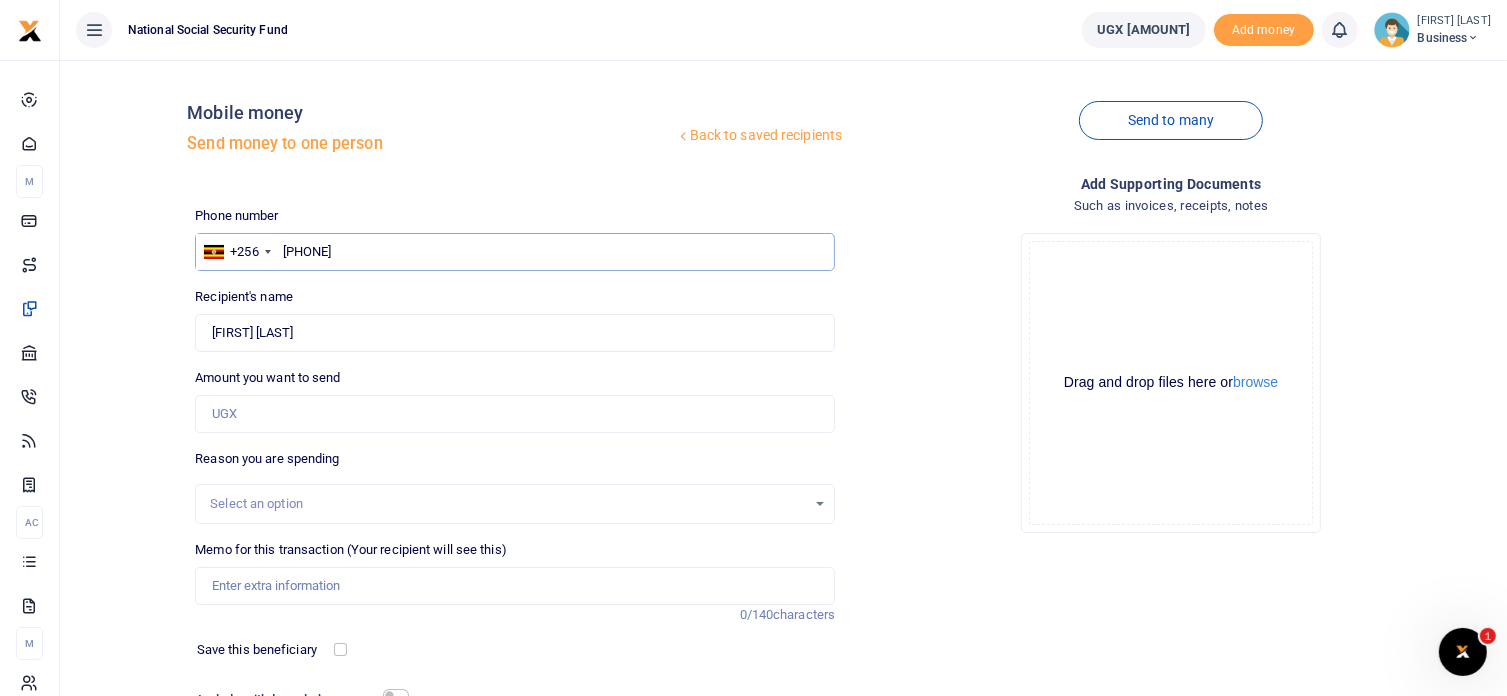 type on "0752815824" 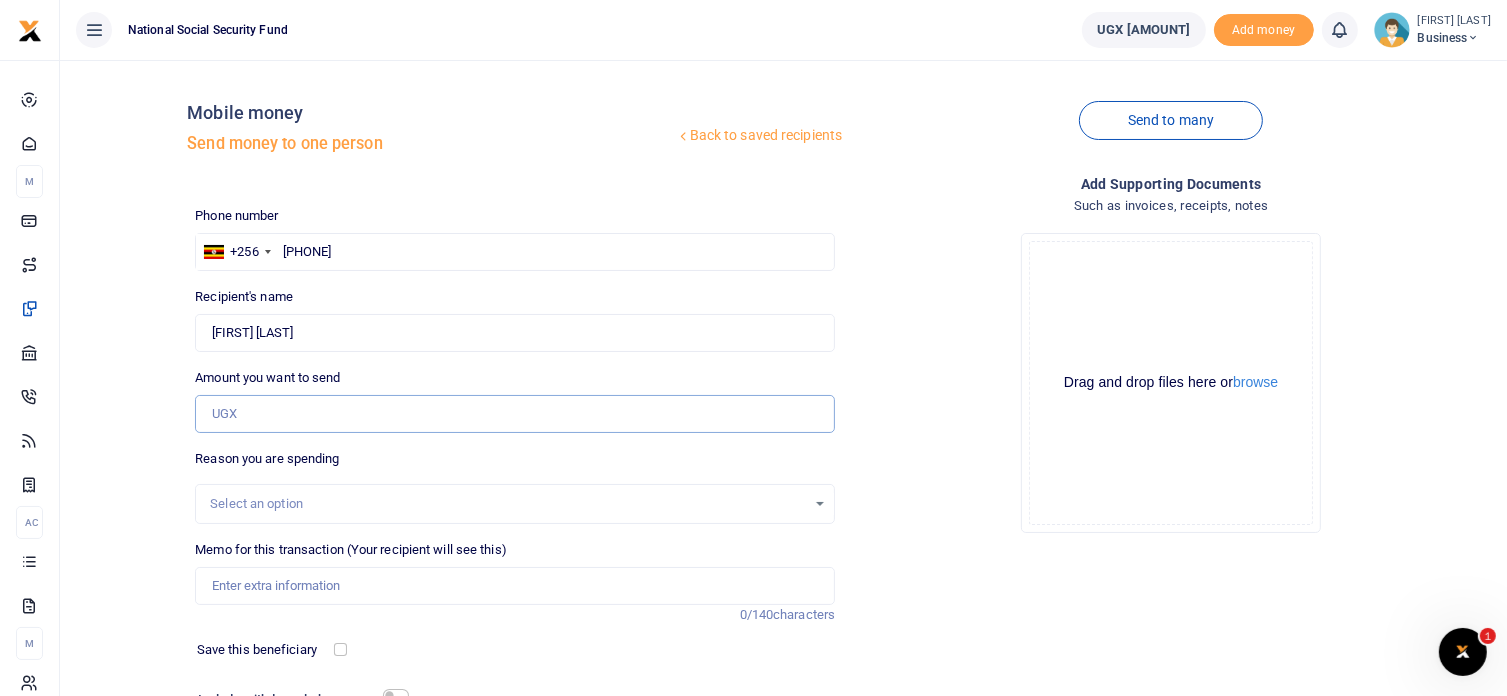click on "Amount you want to send" at bounding box center [515, 414] 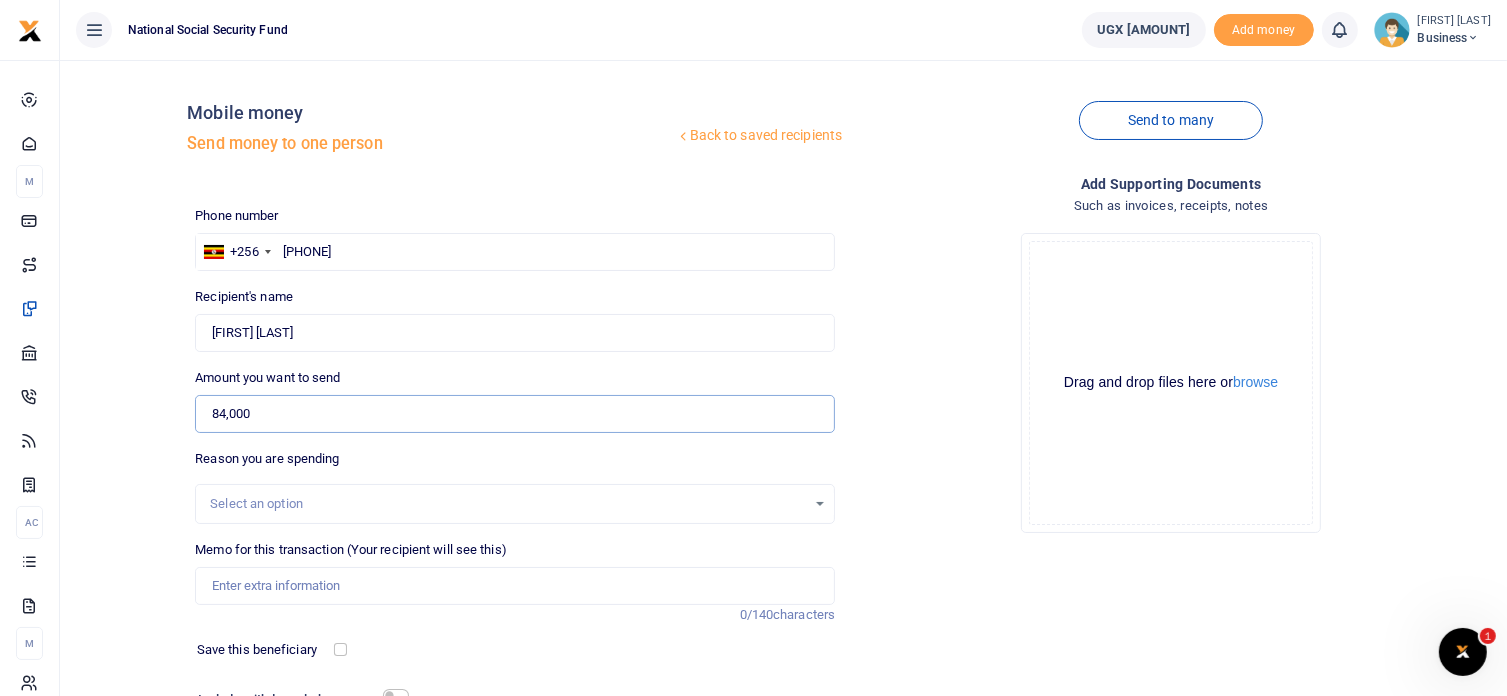 type on "84,000" 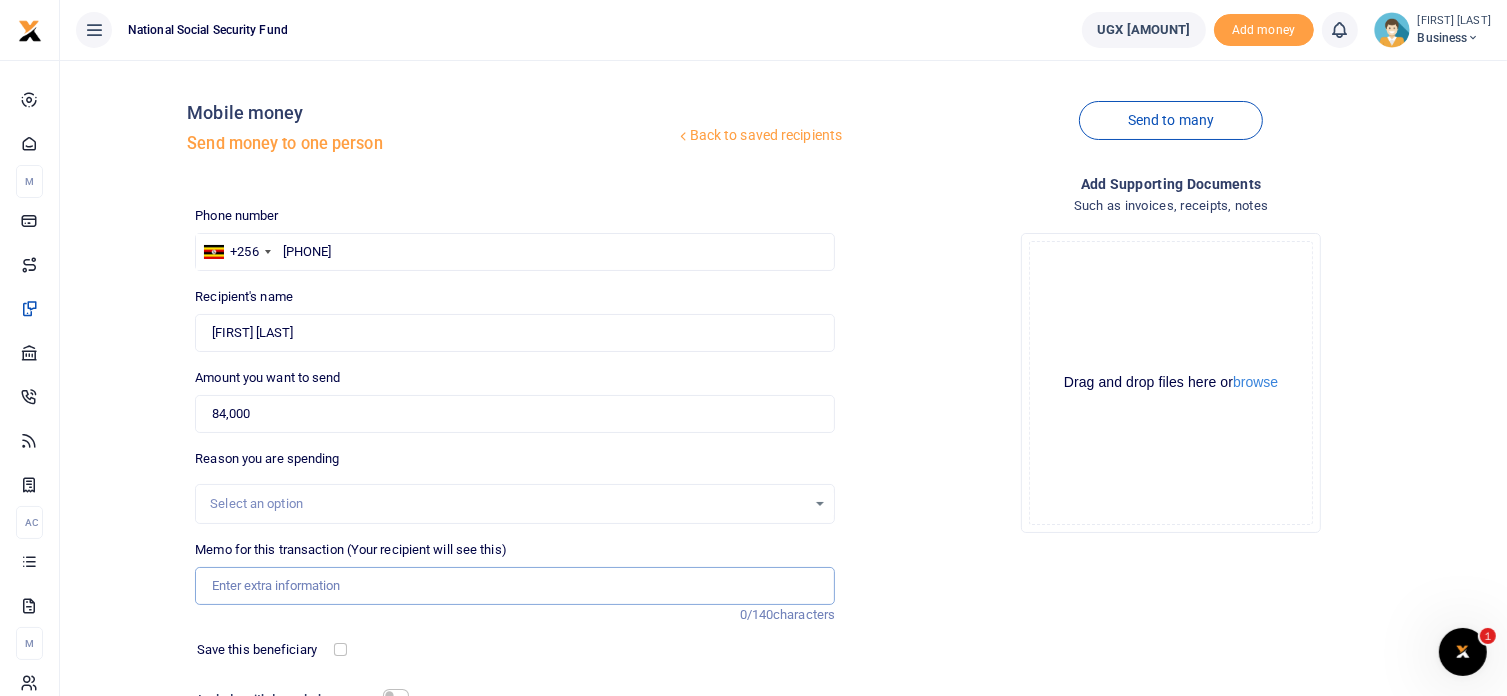 click on "Memo for this transaction (Your recipient will see this)" at bounding box center (515, 586) 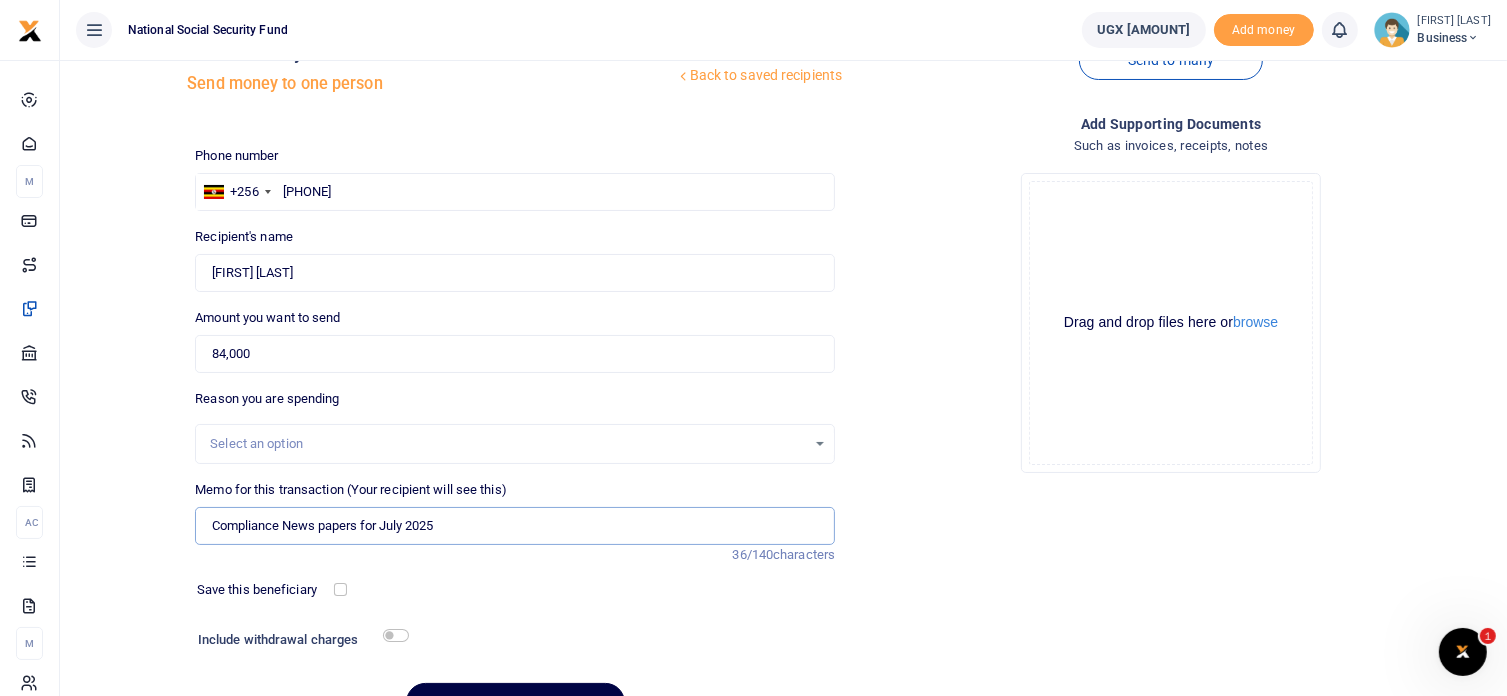 scroll, scrollTop: 169, scrollLeft: 0, axis: vertical 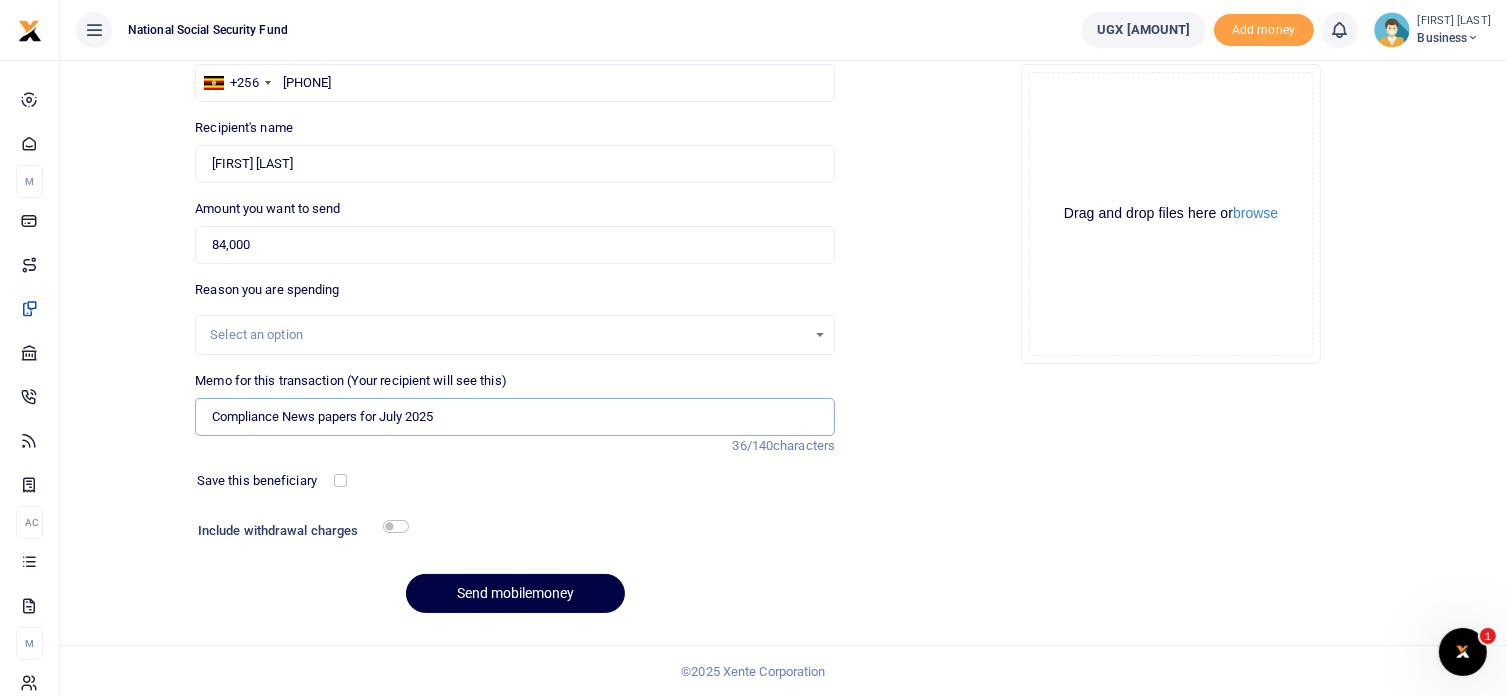 type on "Compliance News papers for July 2025" 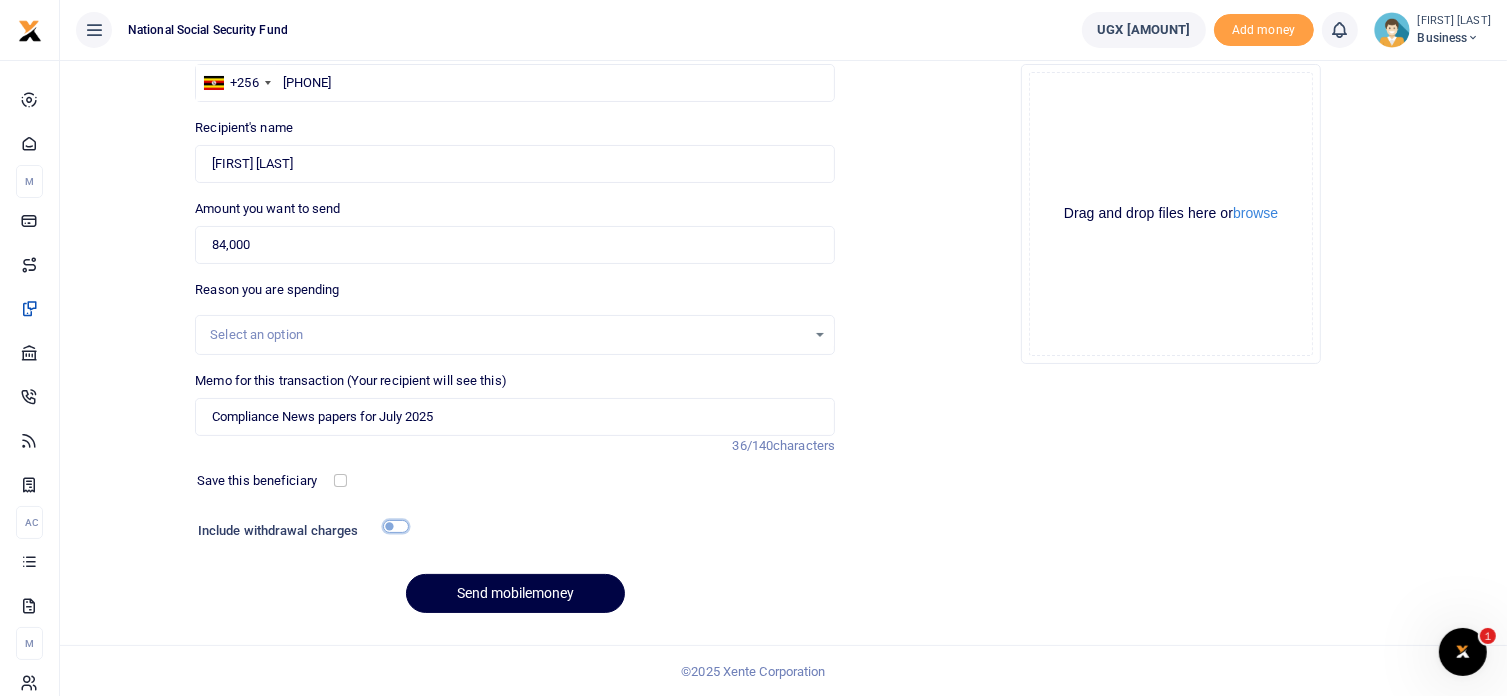 click at bounding box center (396, 526) 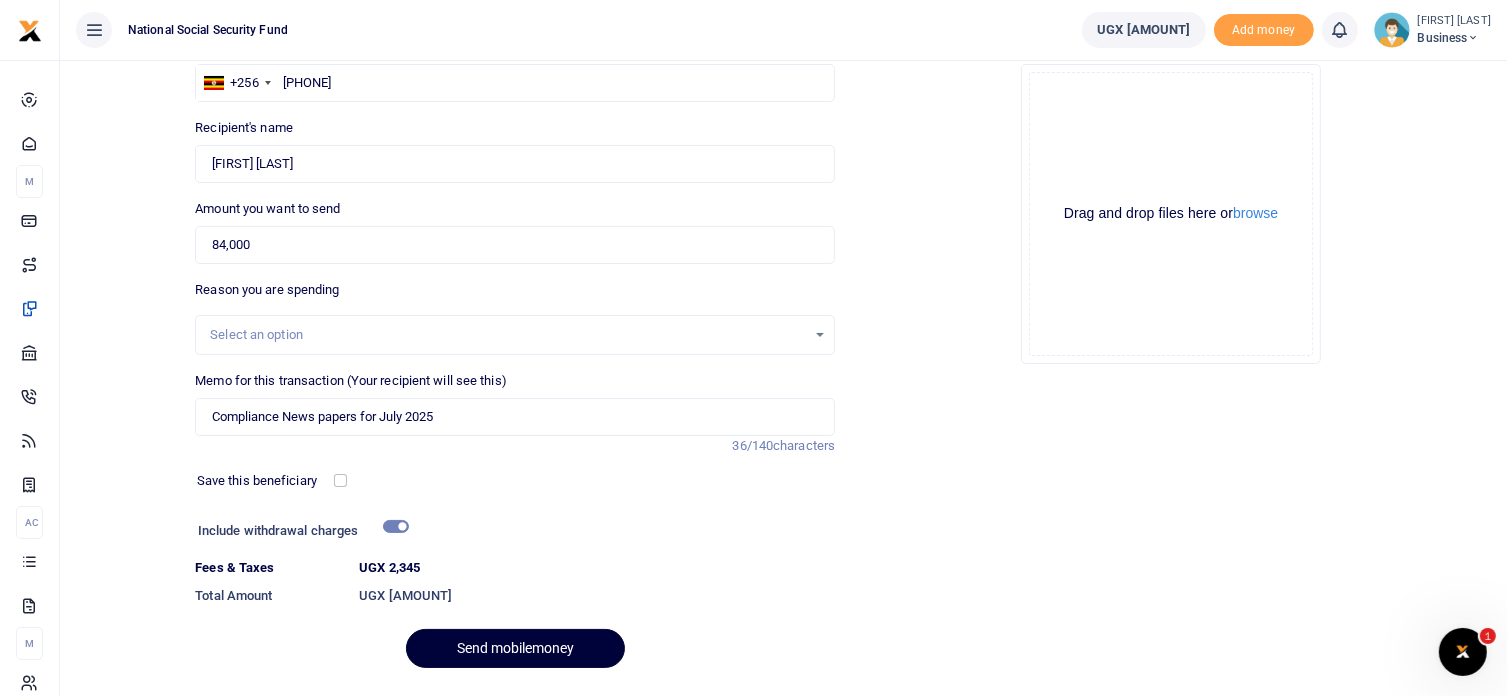 click on "Send mobilemoney" at bounding box center (515, 648) 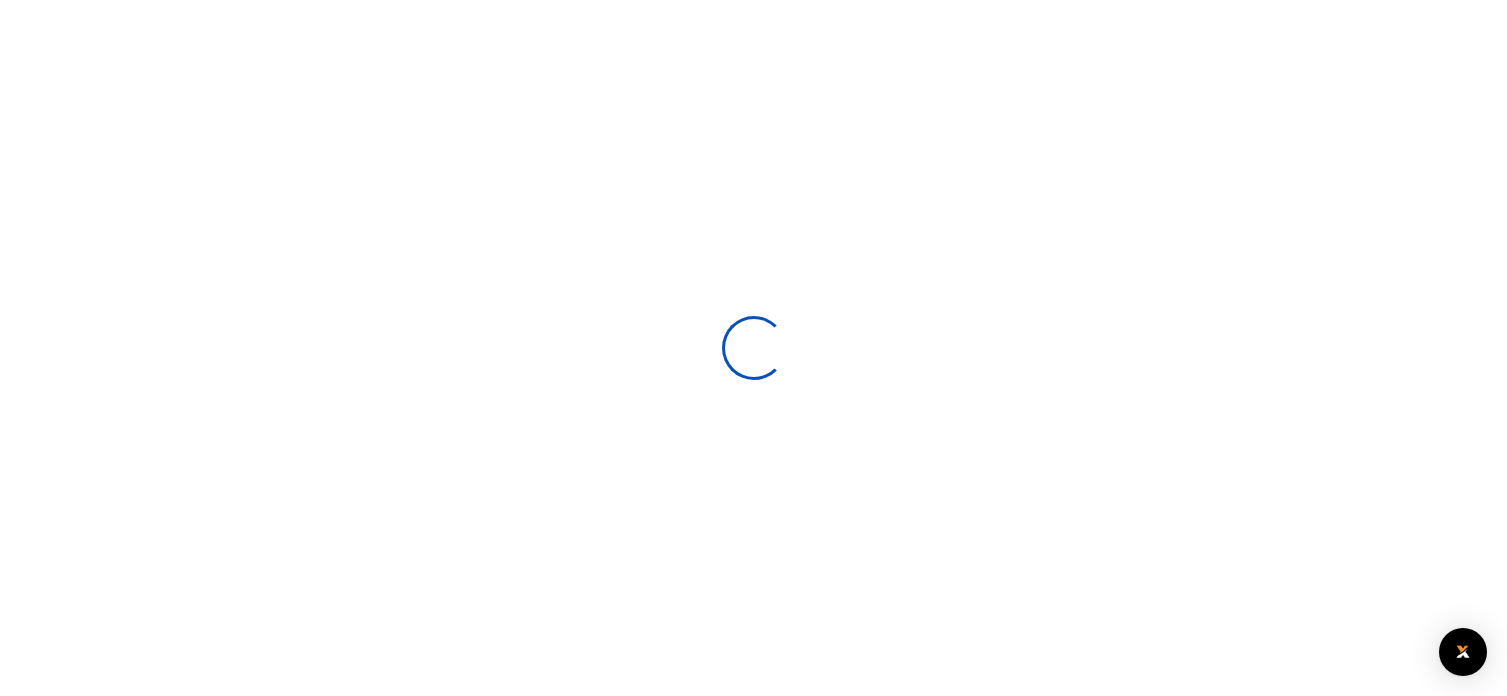 scroll, scrollTop: 169, scrollLeft: 0, axis: vertical 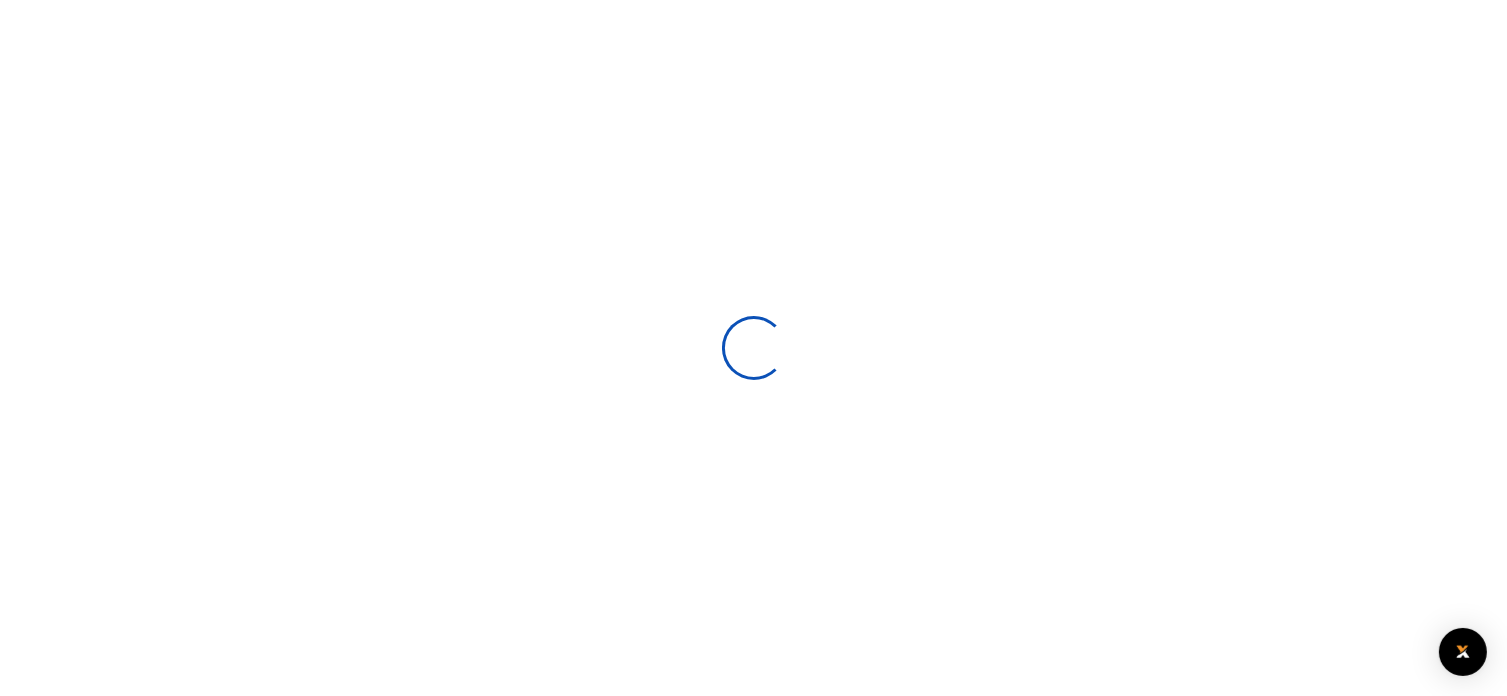 select 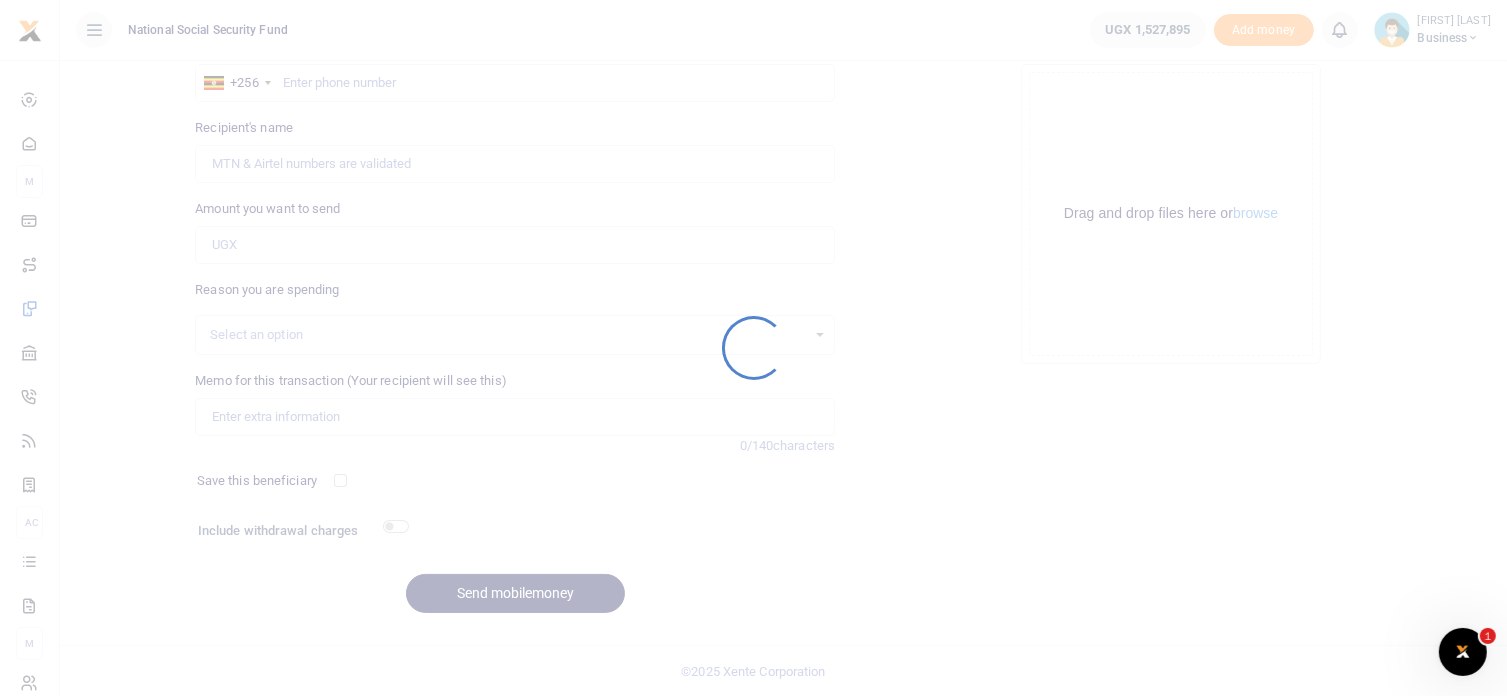 scroll, scrollTop: 0, scrollLeft: 0, axis: both 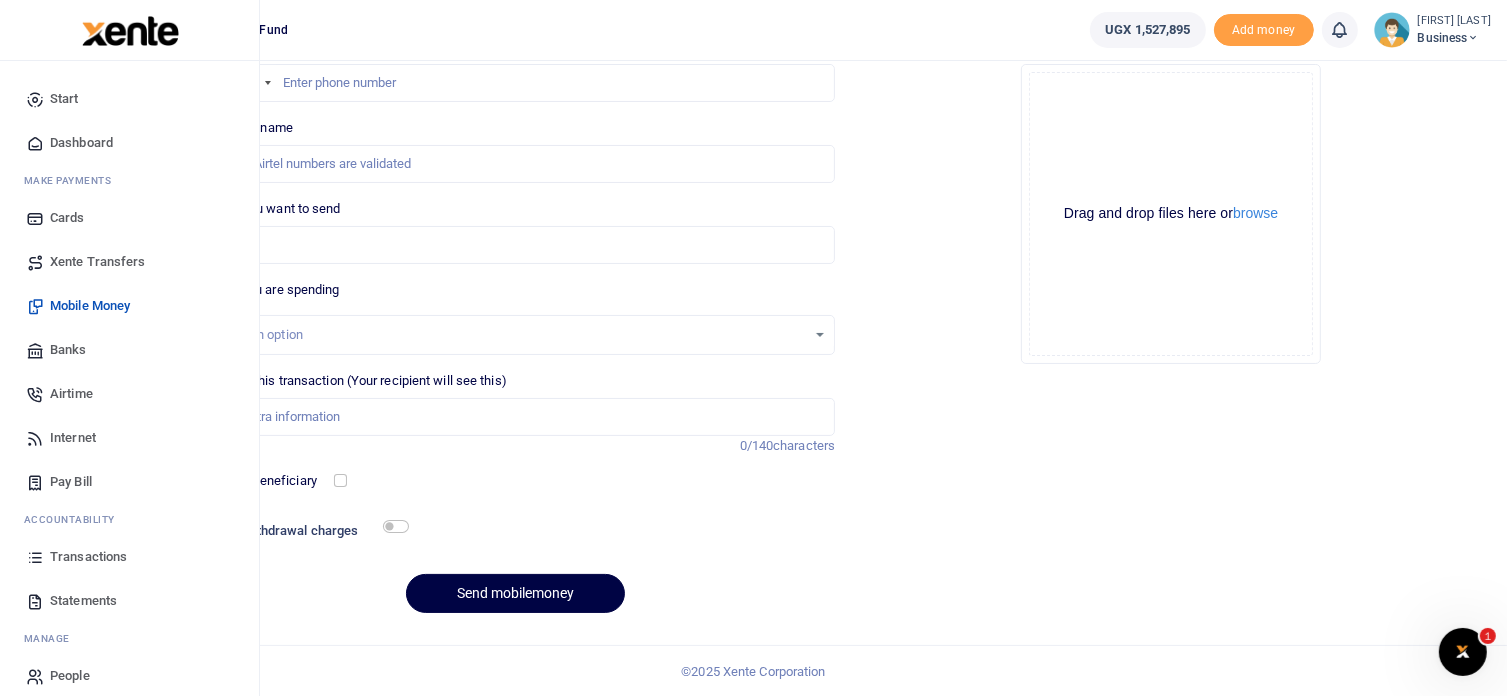click on "Mobile Money" at bounding box center (90, 306) 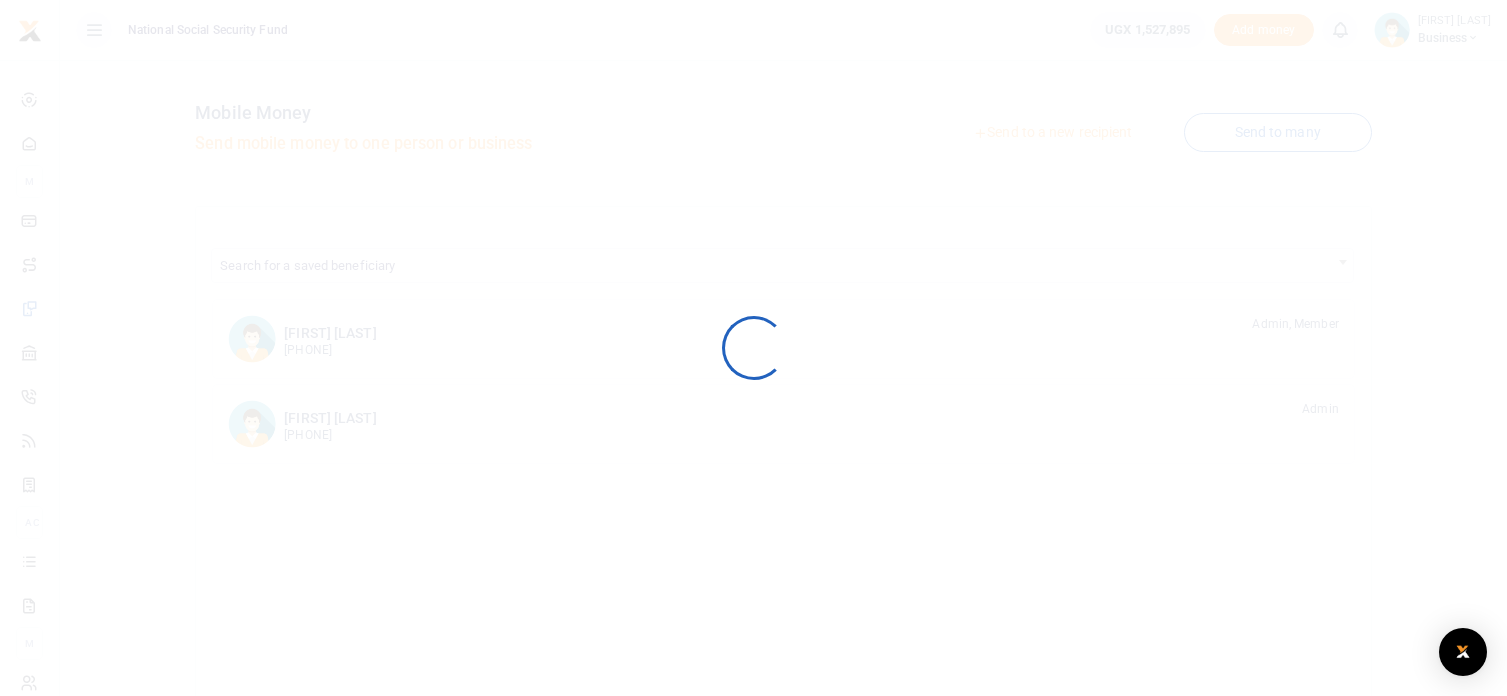 scroll, scrollTop: 0, scrollLeft: 0, axis: both 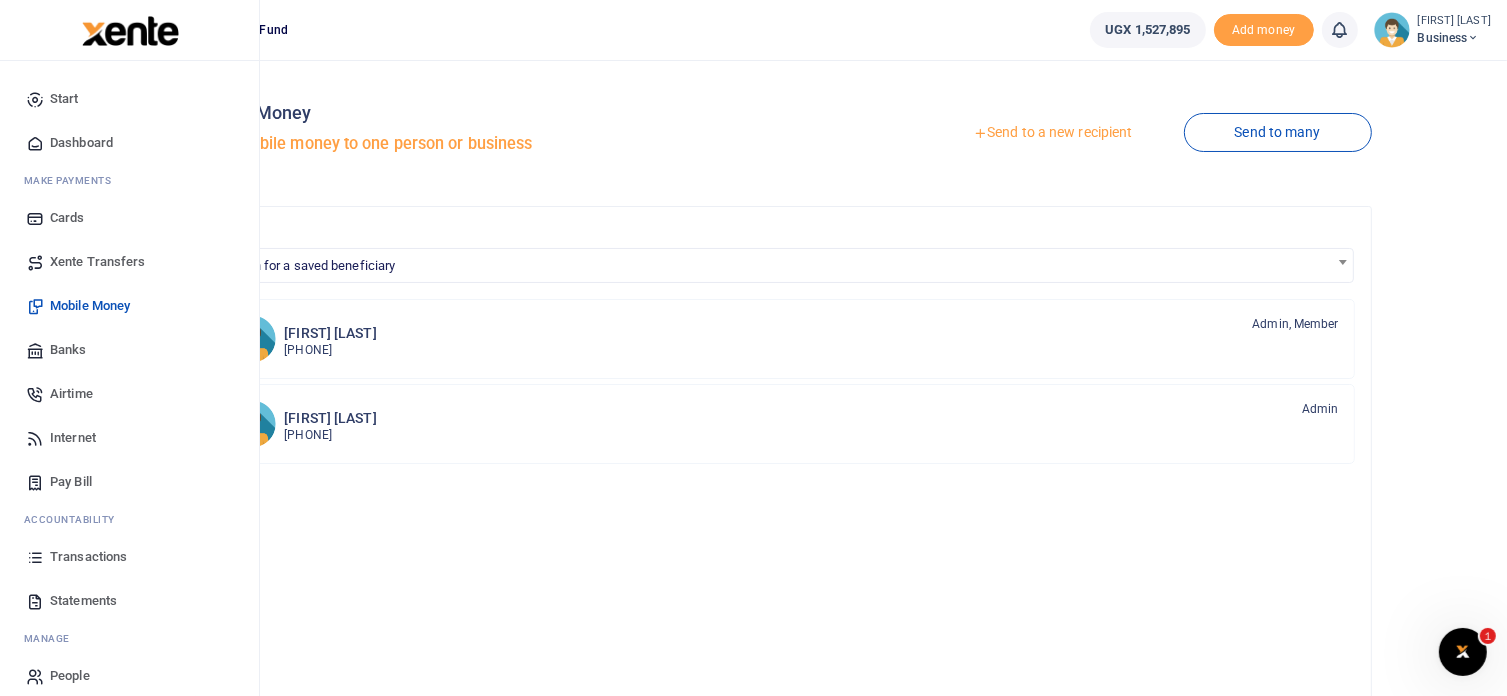click on "Dashboard" at bounding box center [81, 143] 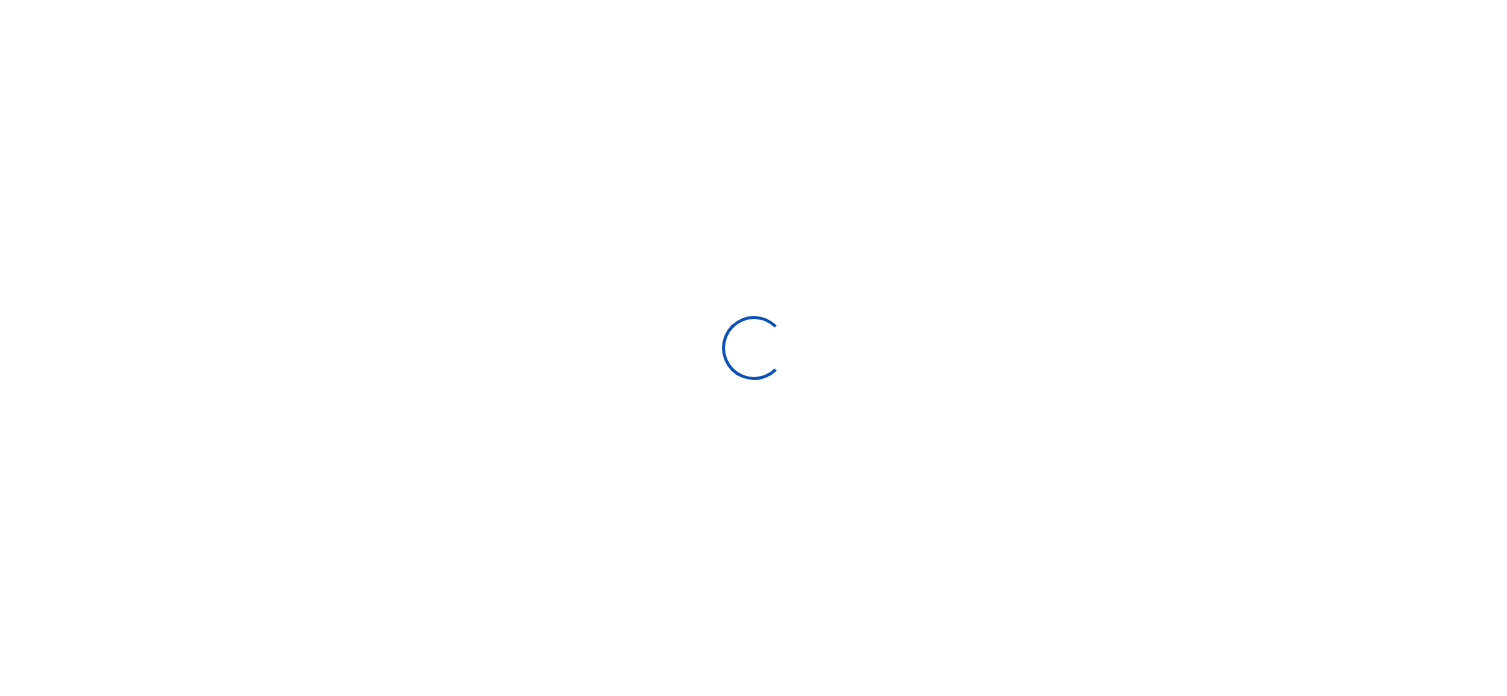 scroll, scrollTop: 0, scrollLeft: 0, axis: both 